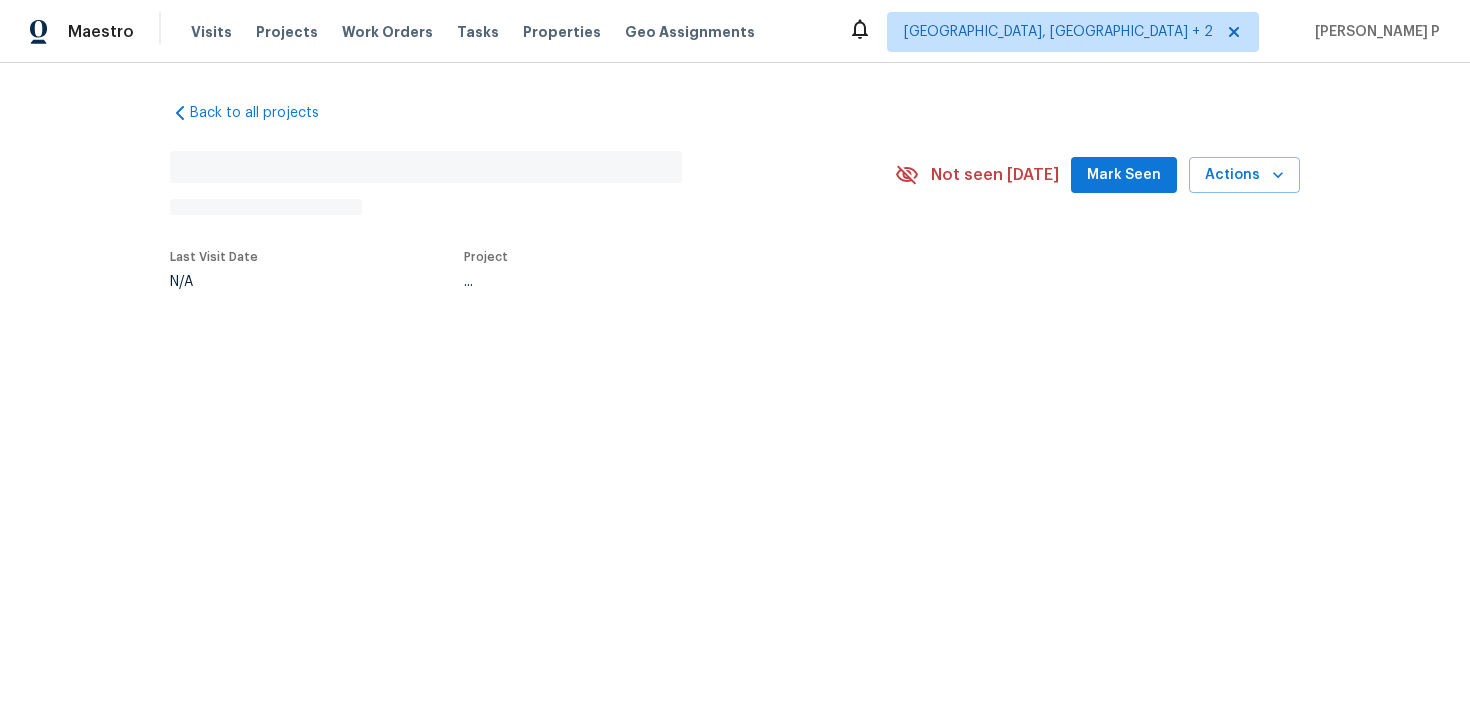 scroll, scrollTop: 0, scrollLeft: 0, axis: both 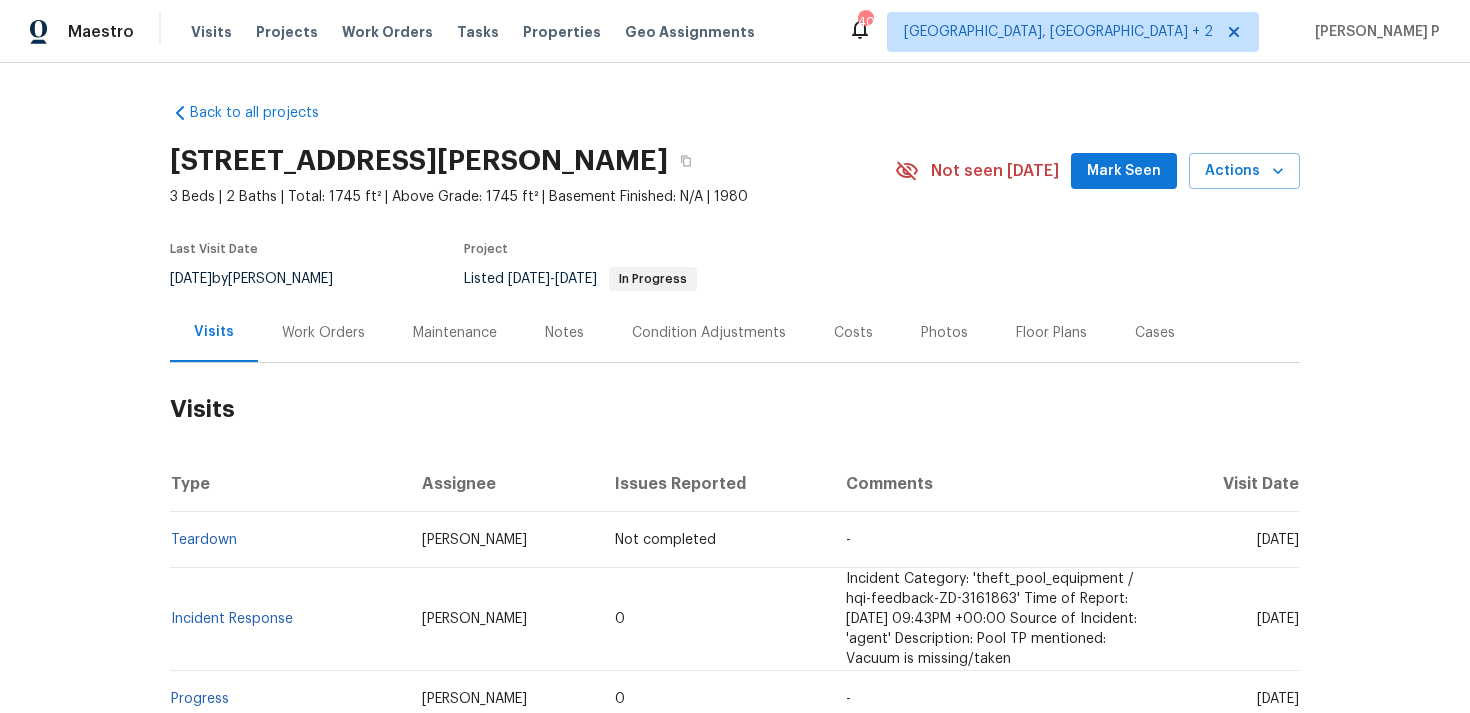 click on "Work Orders" at bounding box center [323, 333] 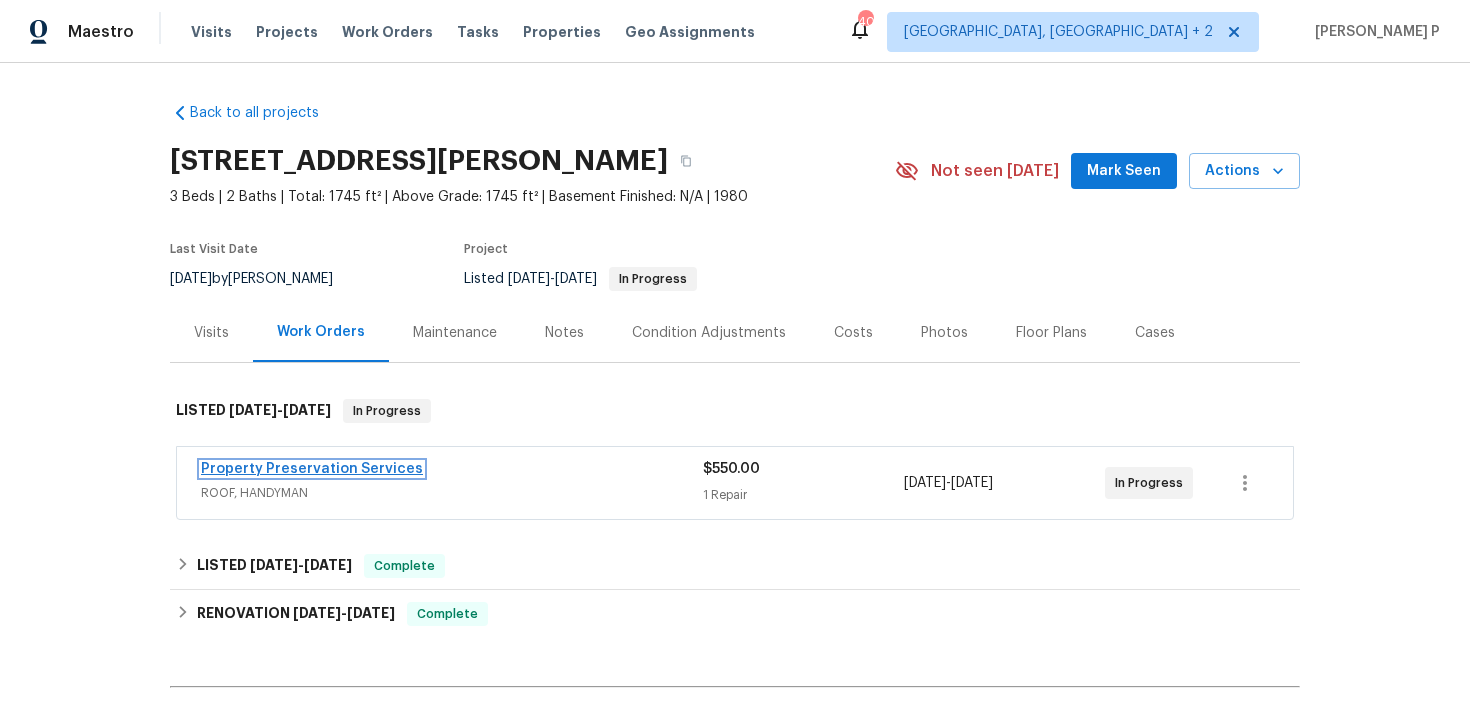 click on "Property Preservation Services" at bounding box center (312, 469) 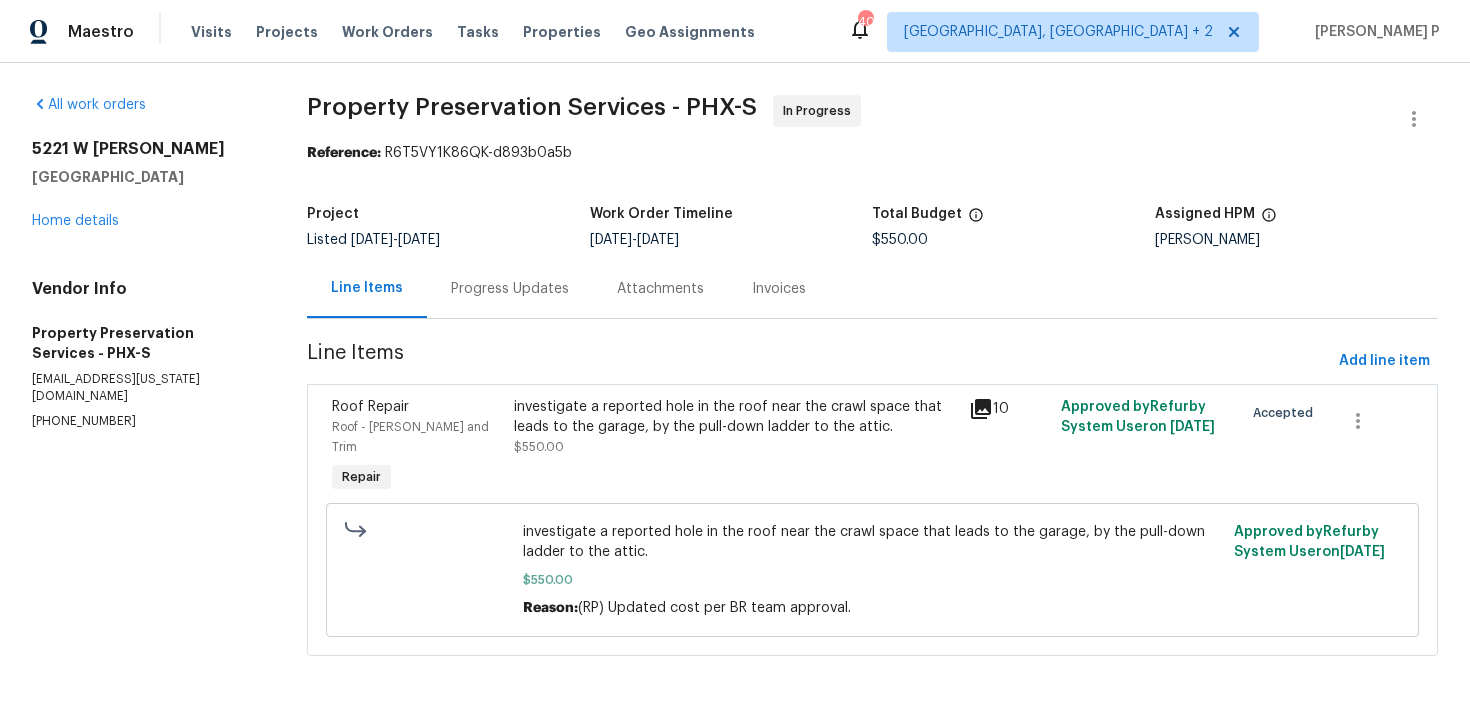 click on "Progress Updates" at bounding box center [510, 289] 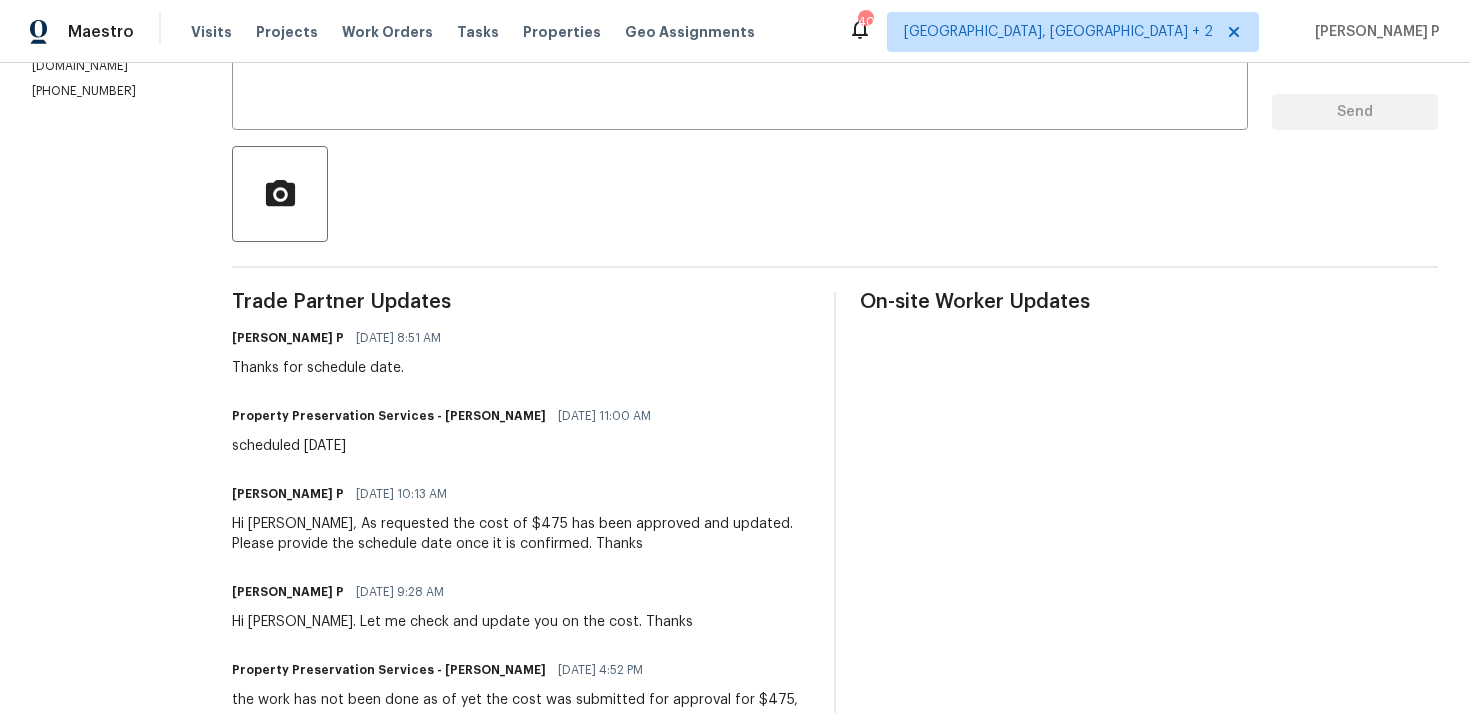 scroll, scrollTop: 261, scrollLeft: 0, axis: vertical 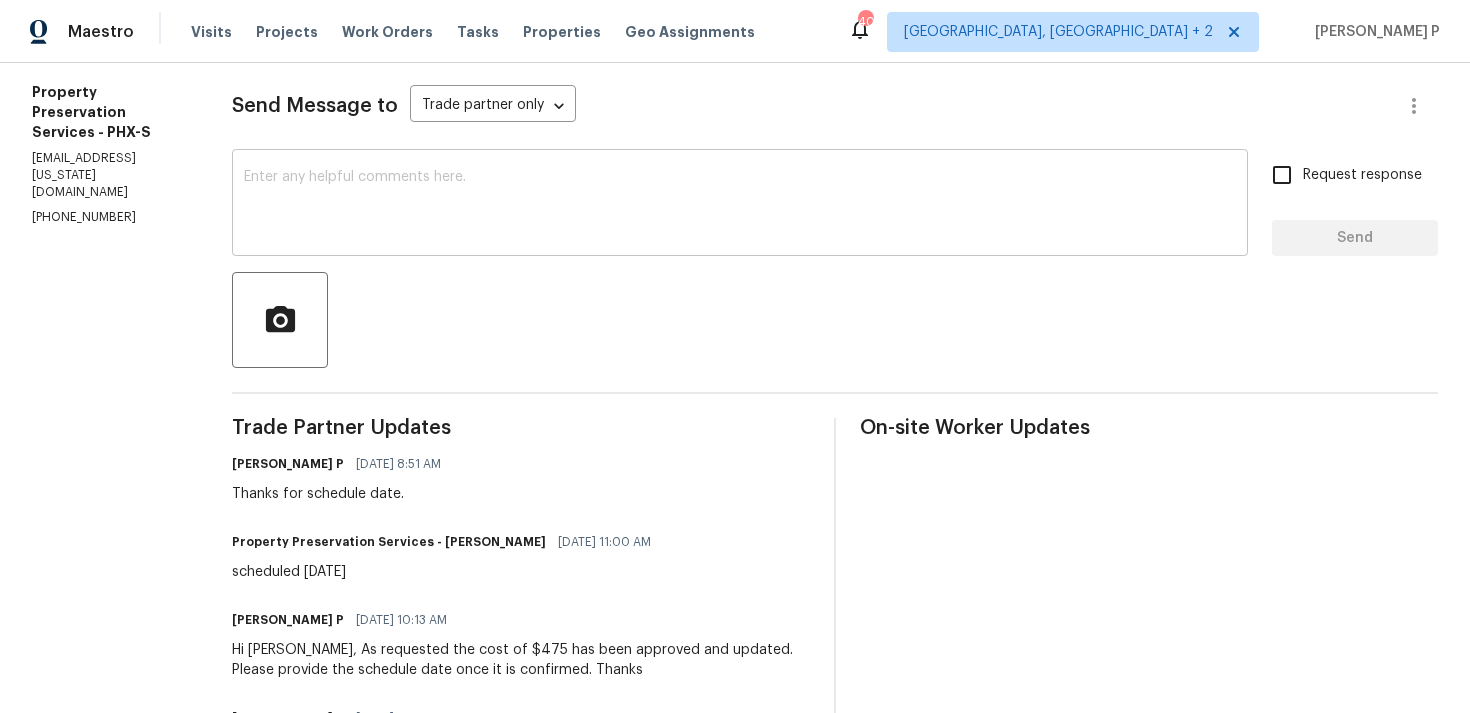 click at bounding box center (740, 205) 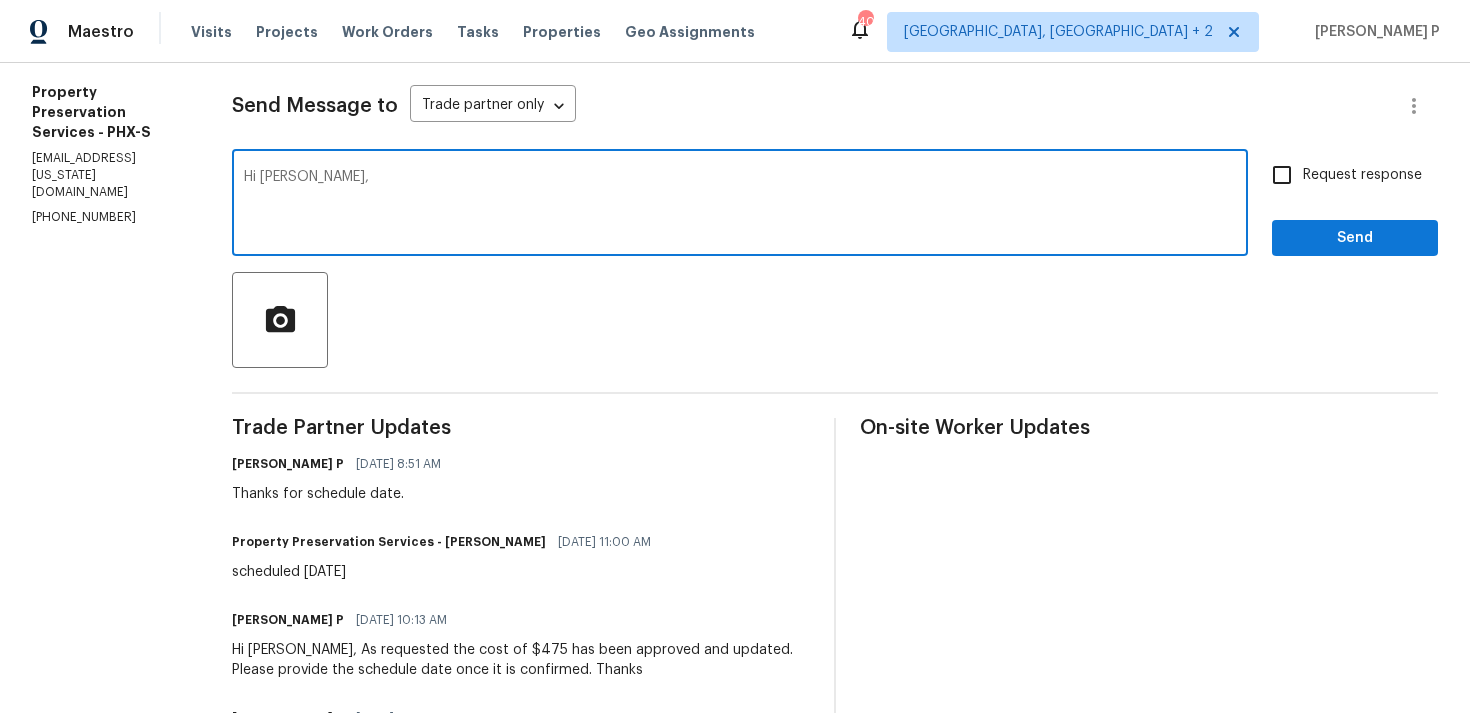 paste on "Could you please give us an update on the status of the work order?" 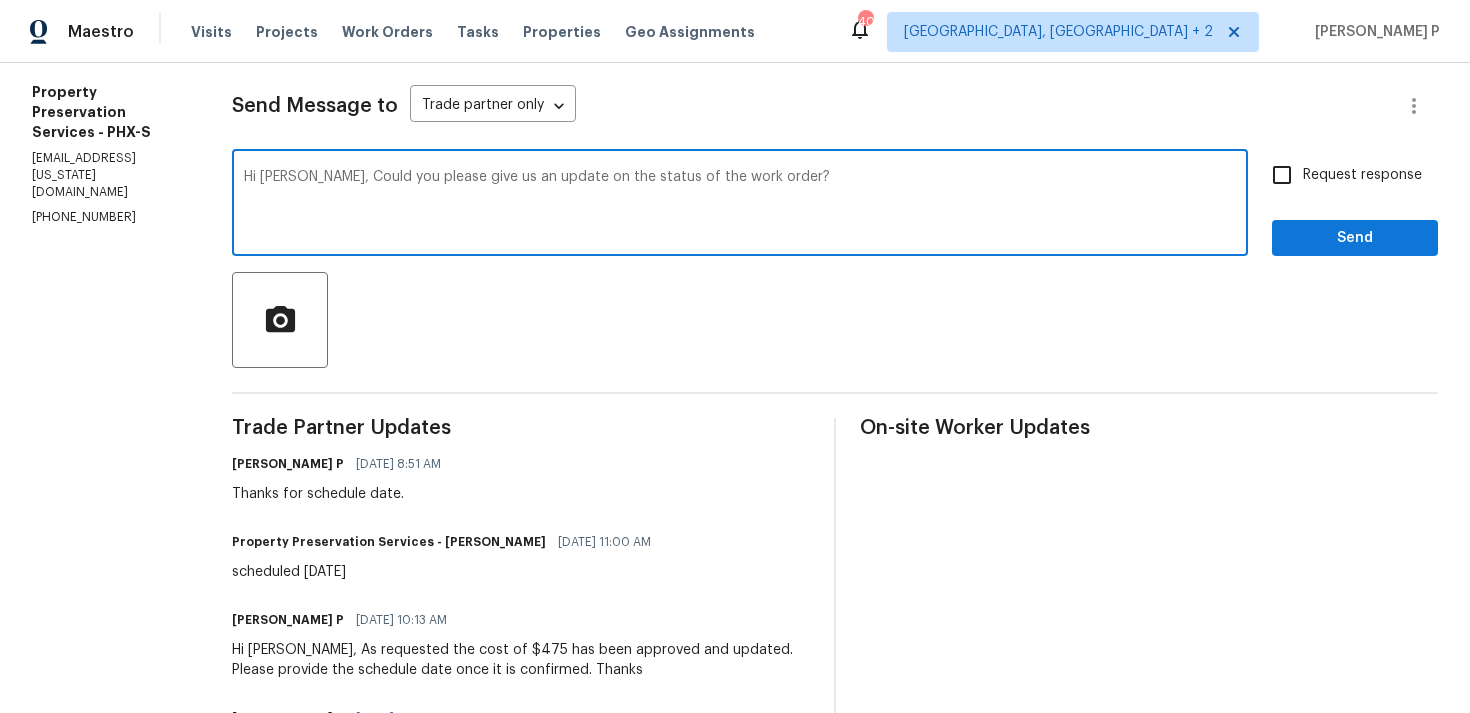 type on "Hi [PERSON_NAME], Could you please give us an update on the status of the work order?" 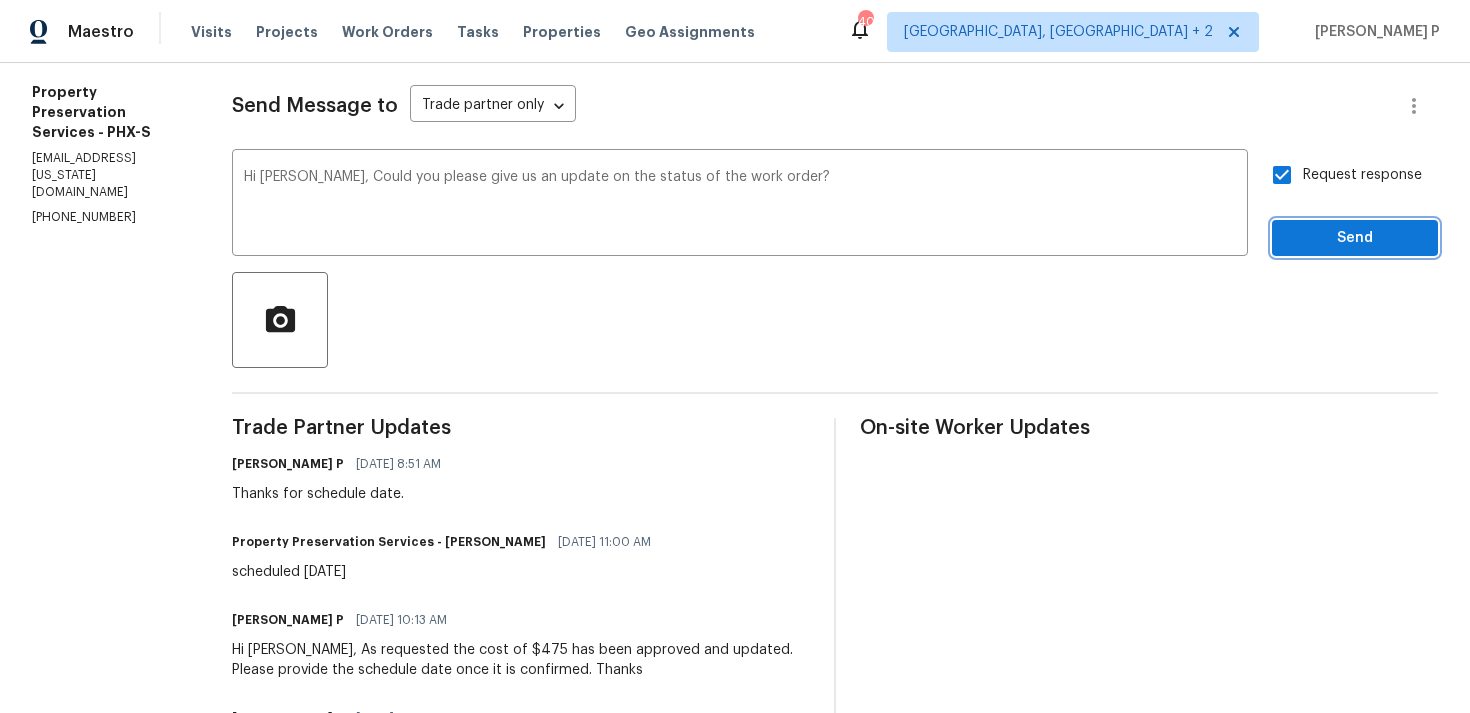 click on "Send" at bounding box center (1355, 238) 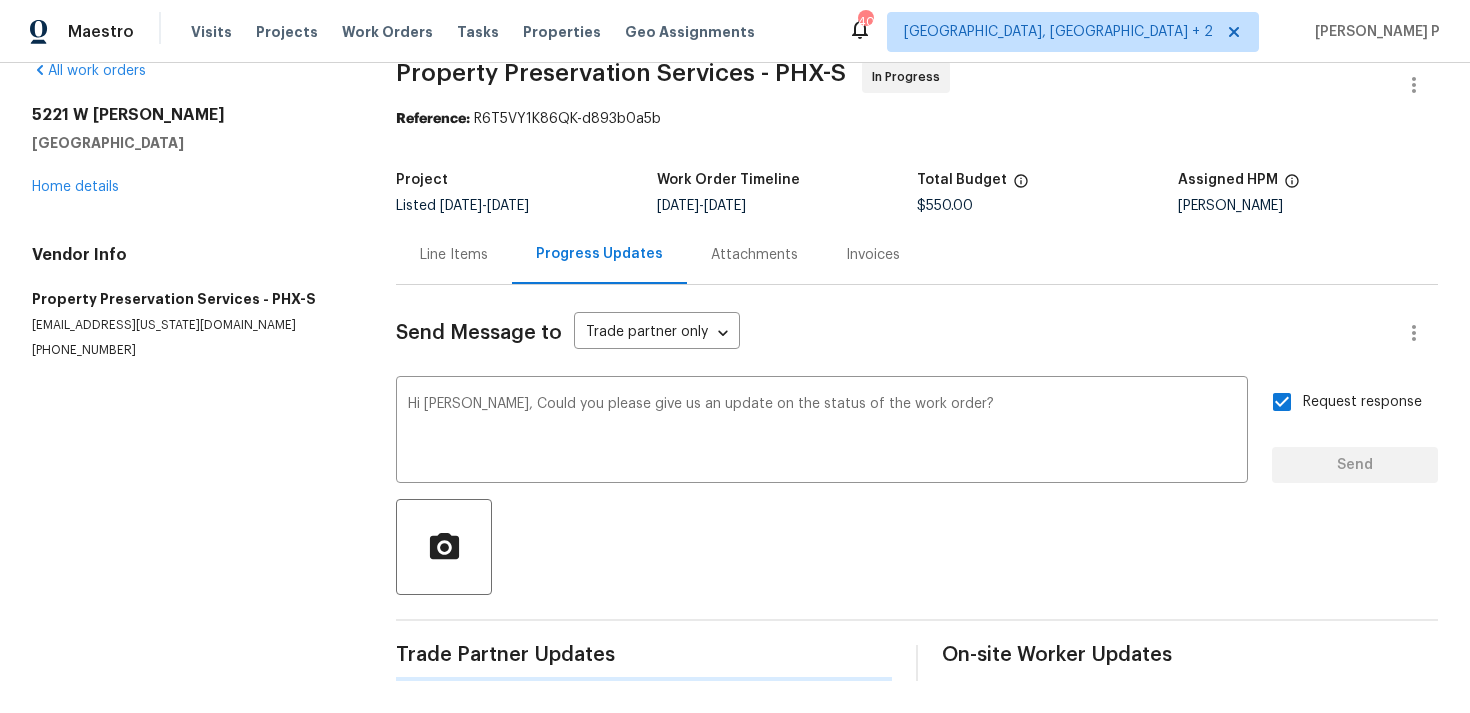 type 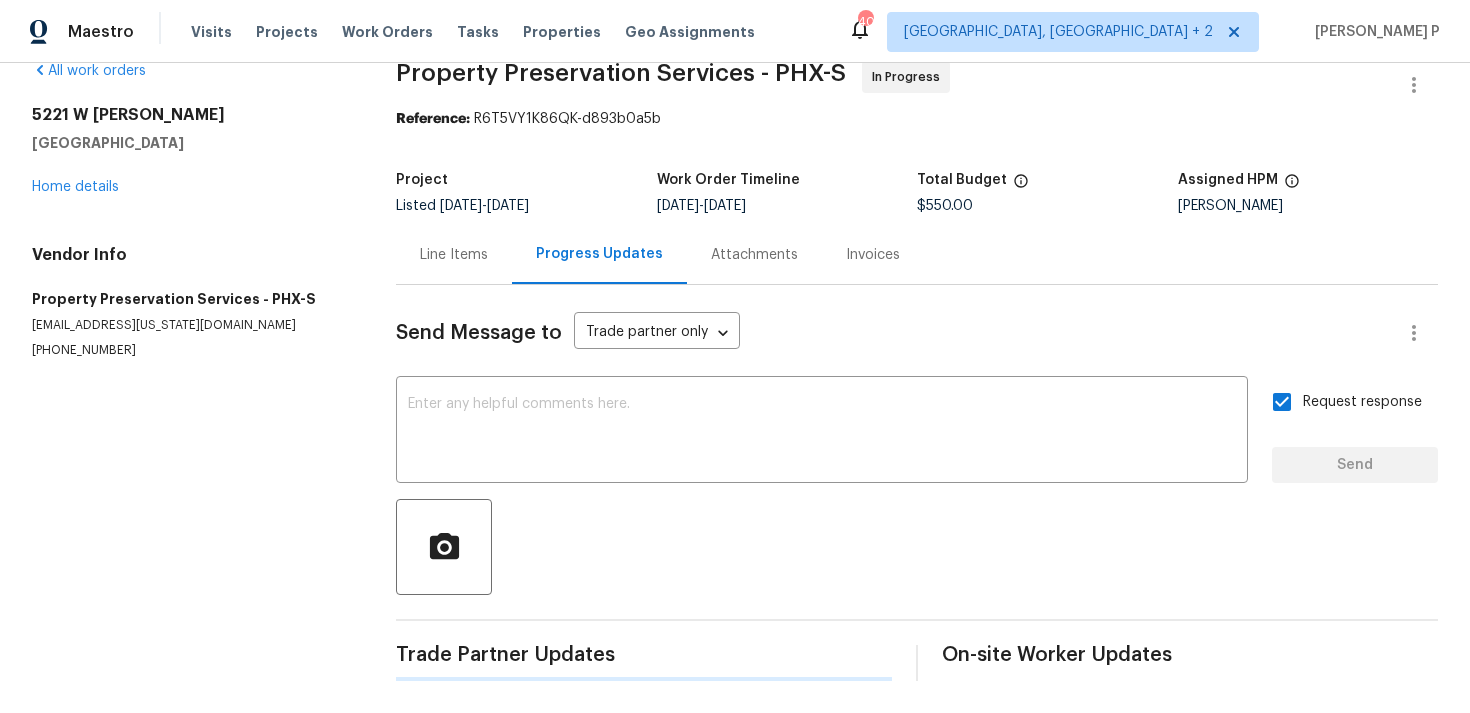 scroll, scrollTop: 261, scrollLeft: 0, axis: vertical 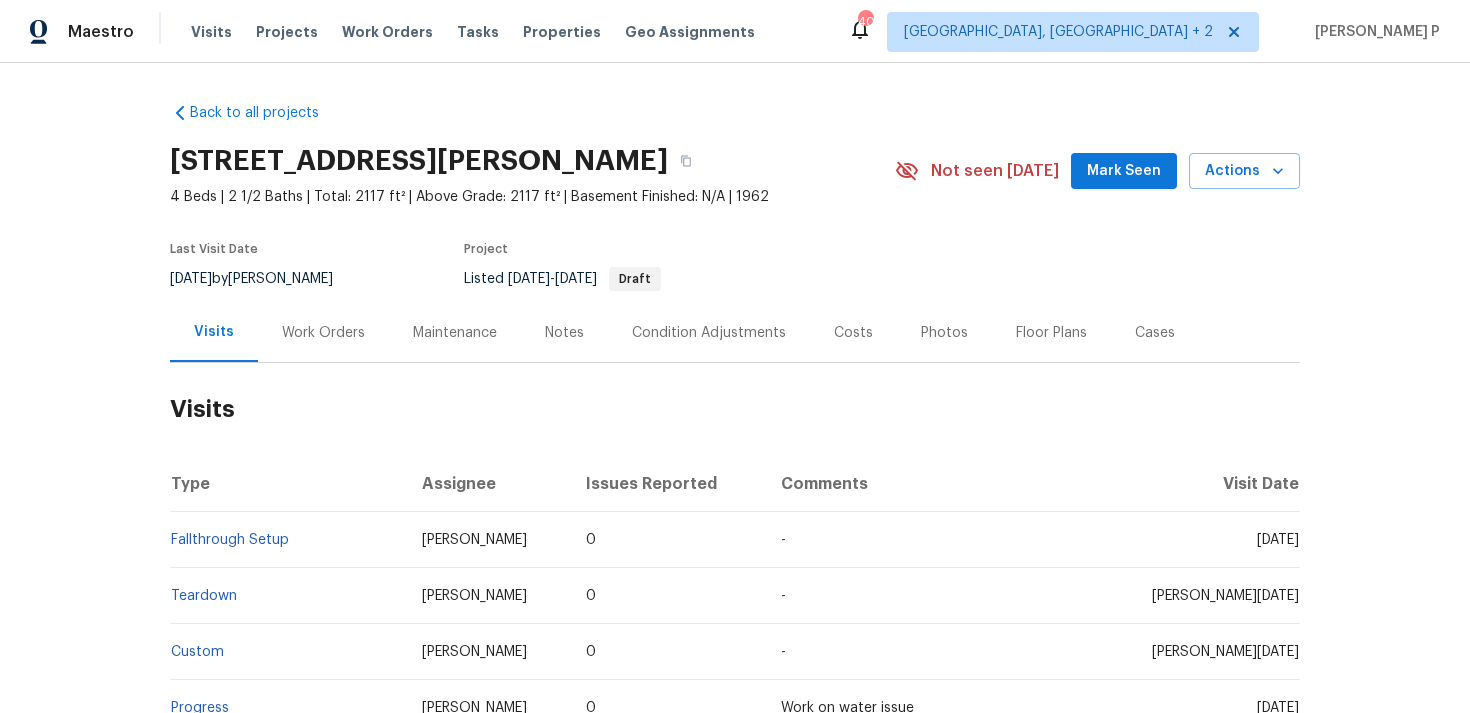 click on "Work Orders" at bounding box center (323, 333) 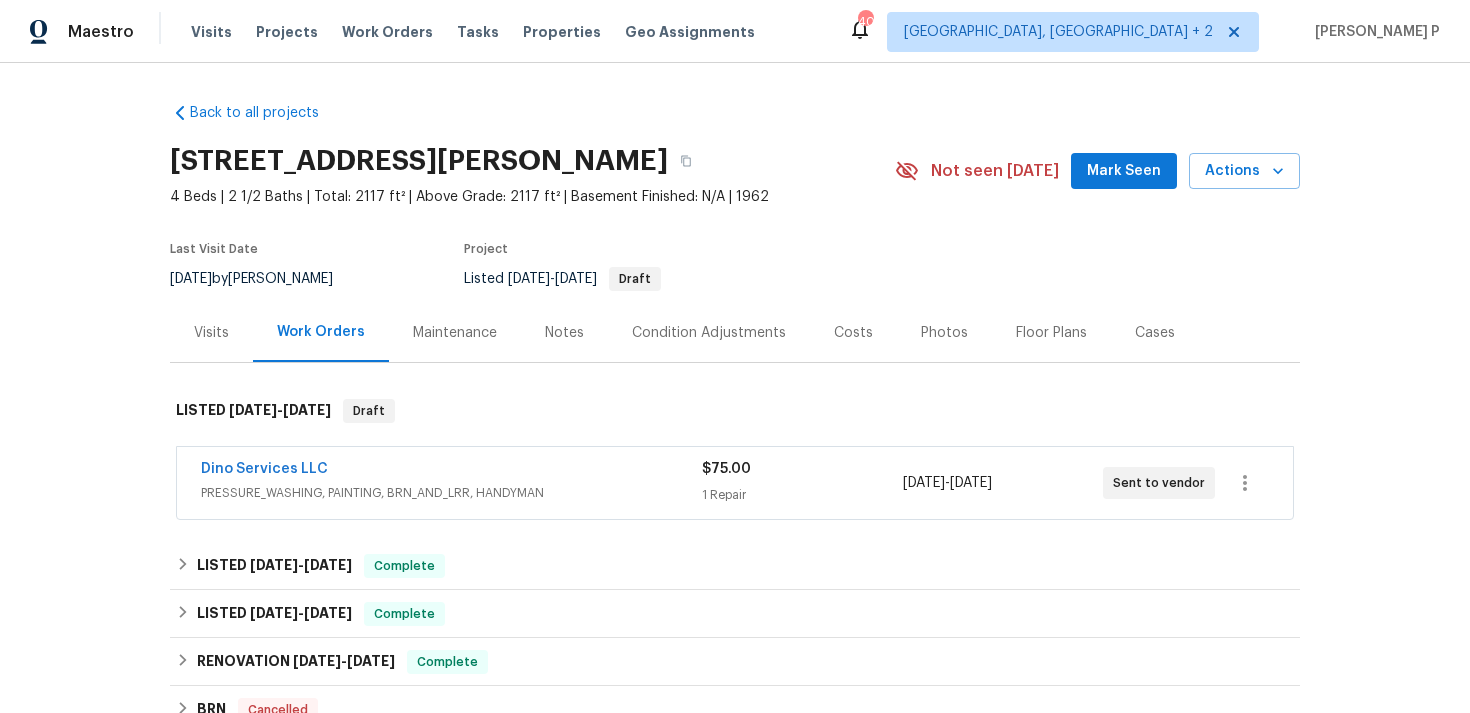 click on "Dino Services LLC" at bounding box center [264, 469] 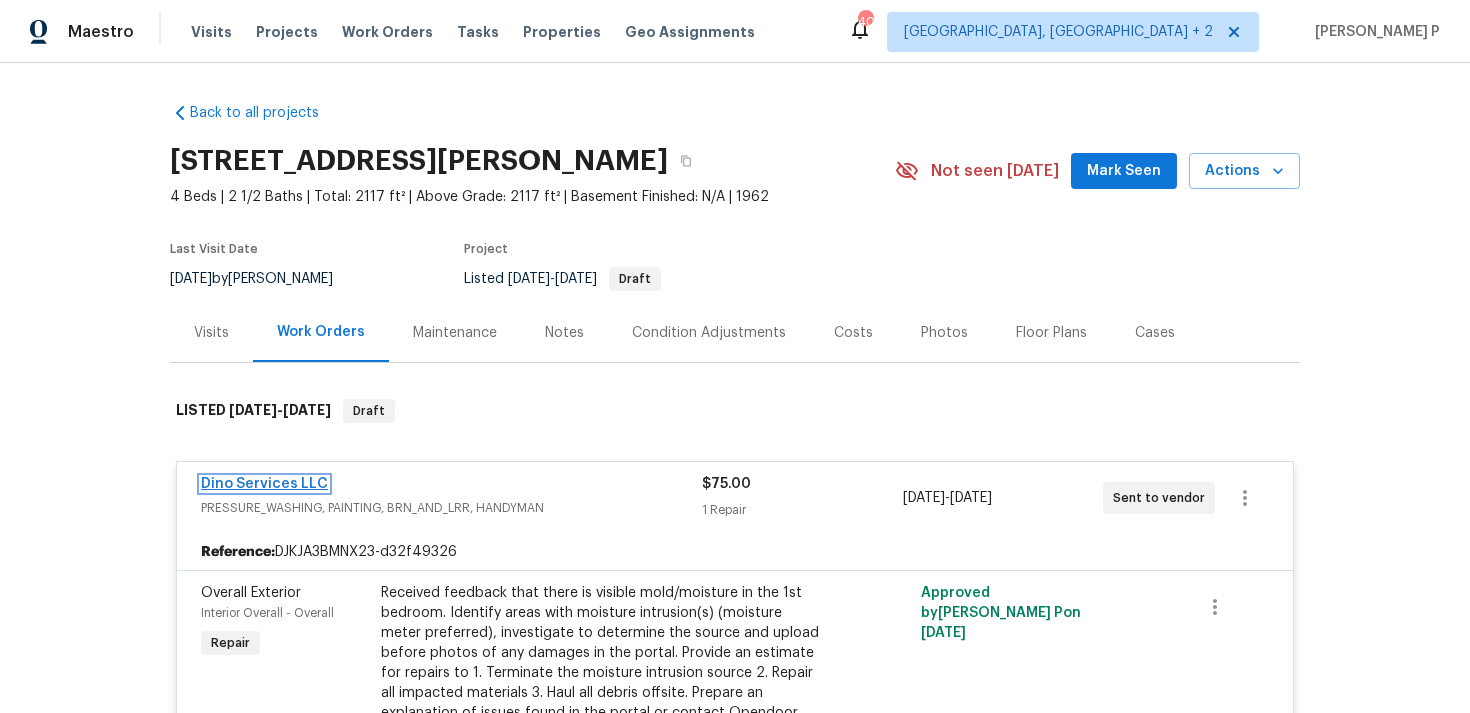 click on "Dino Services LLC" at bounding box center [264, 484] 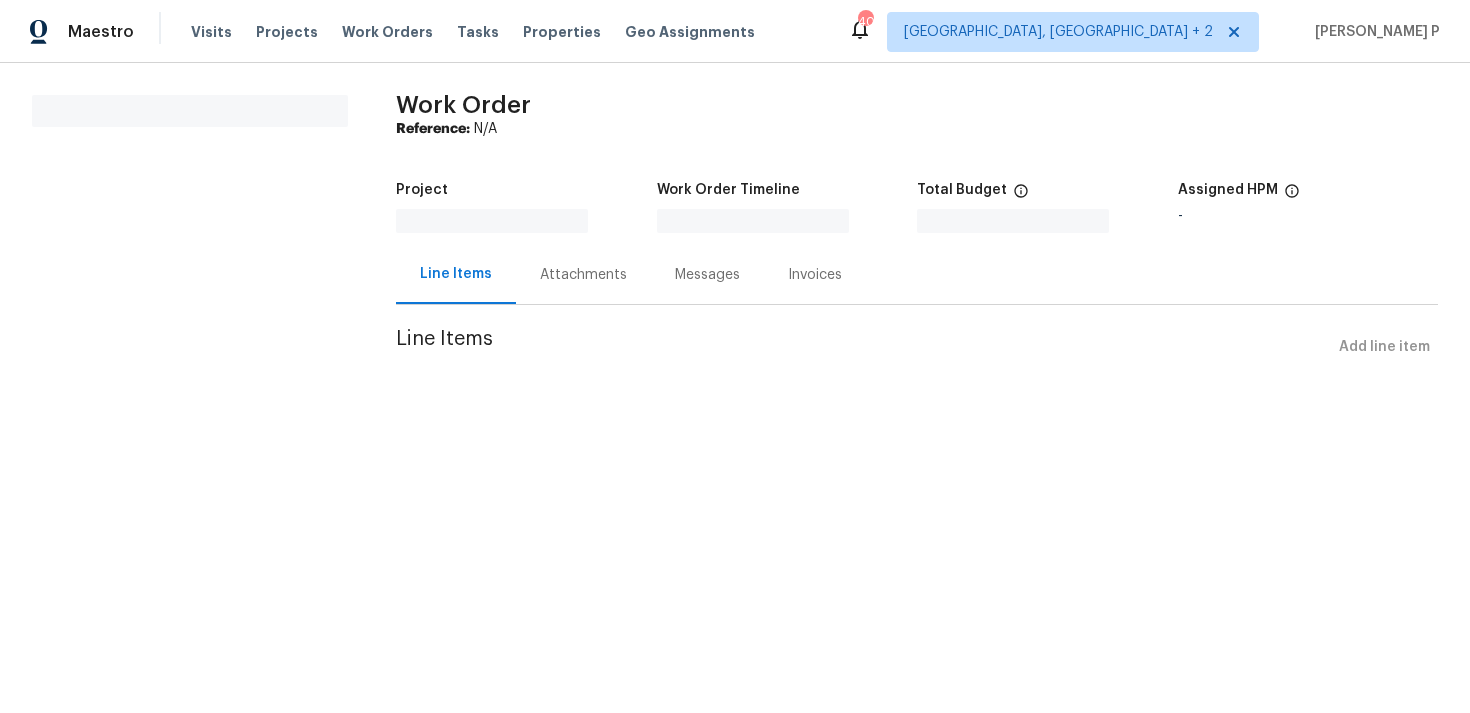 click on "Maestro Visits Projects Work Orders Tasks Properties Geo Assignments 40 [GEOGRAPHIC_DATA], [GEOGRAPHIC_DATA] + 2 [PERSON_NAME] P All work orders Work Order Reference:   N/A Project Work Order Timeline Total Budget $0.00 Assigned HPM - Line Items Attachments Messages Invoices Line Items Add line item" at bounding box center [735, 211] 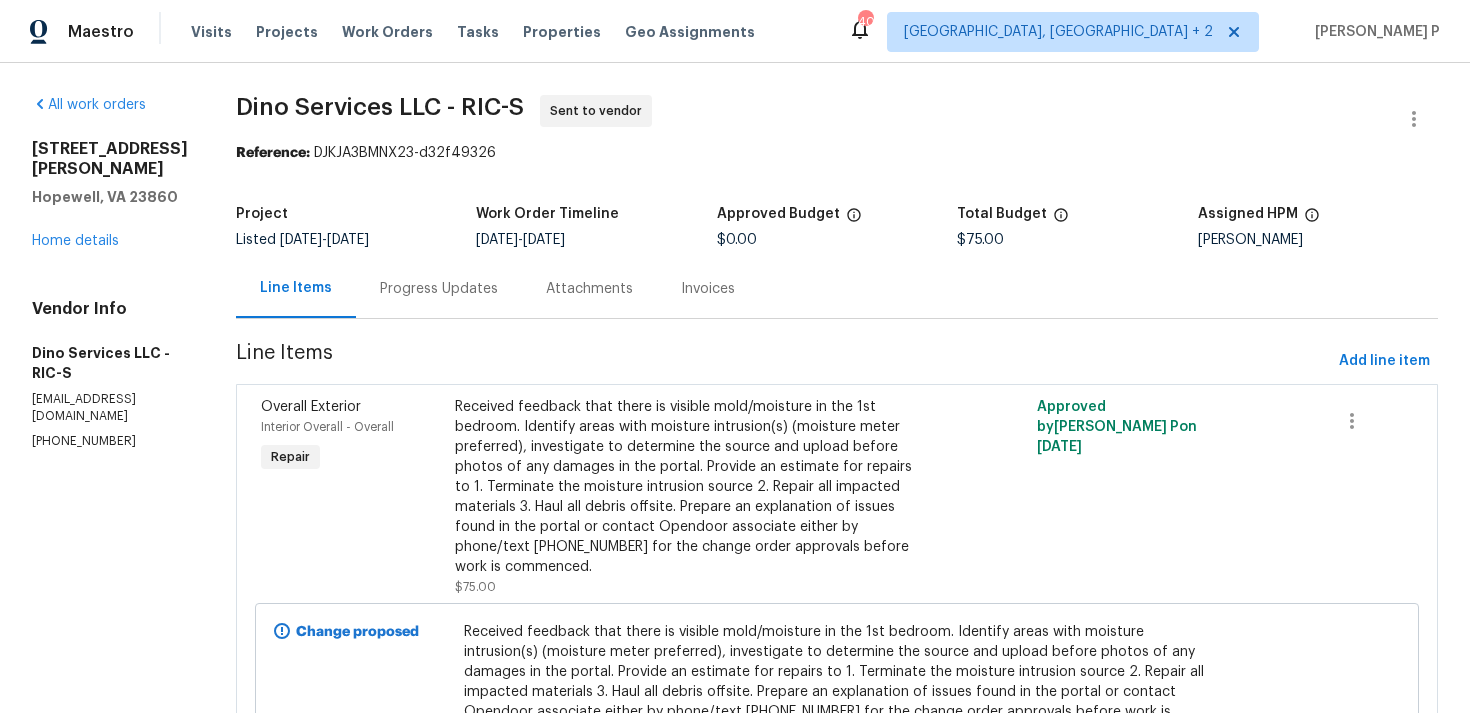 click on "Progress Updates" at bounding box center [439, 289] 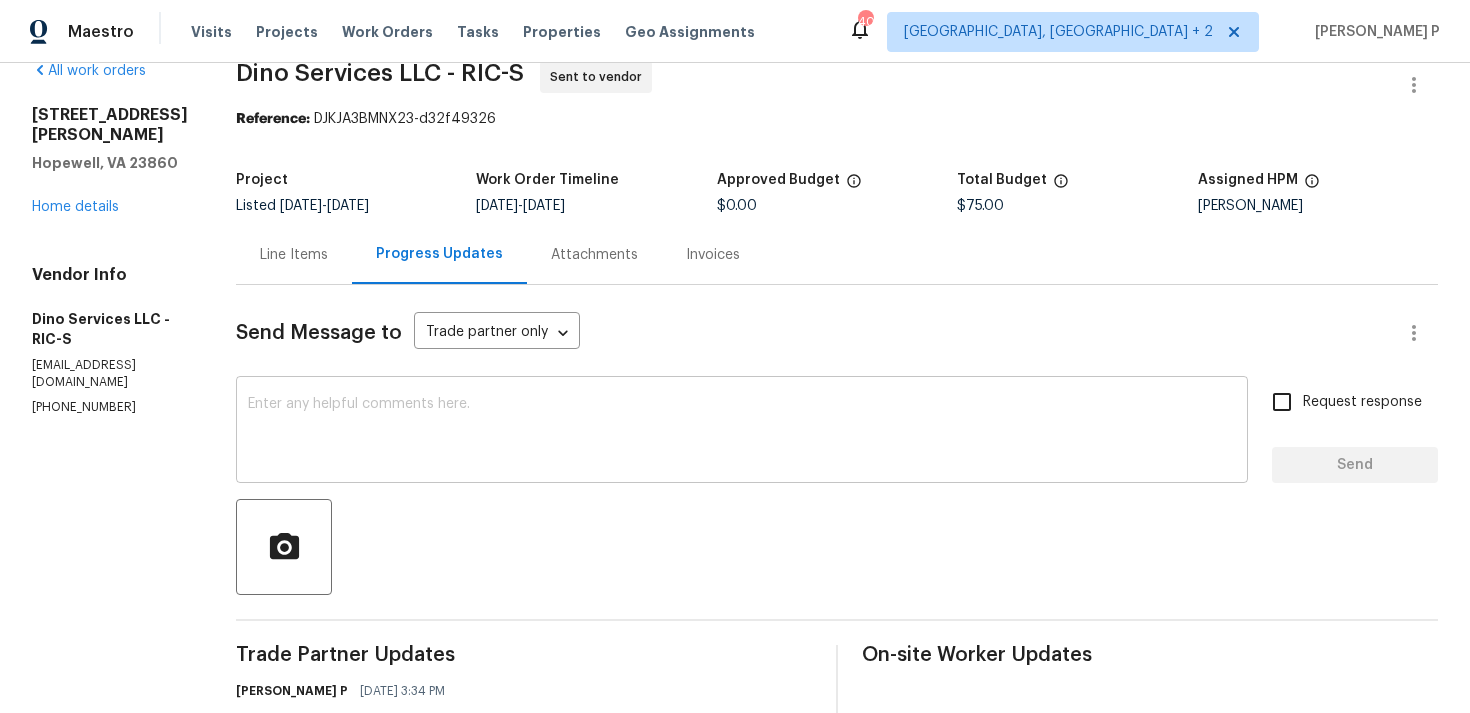 scroll, scrollTop: 168, scrollLeft: 0, axis: vertical 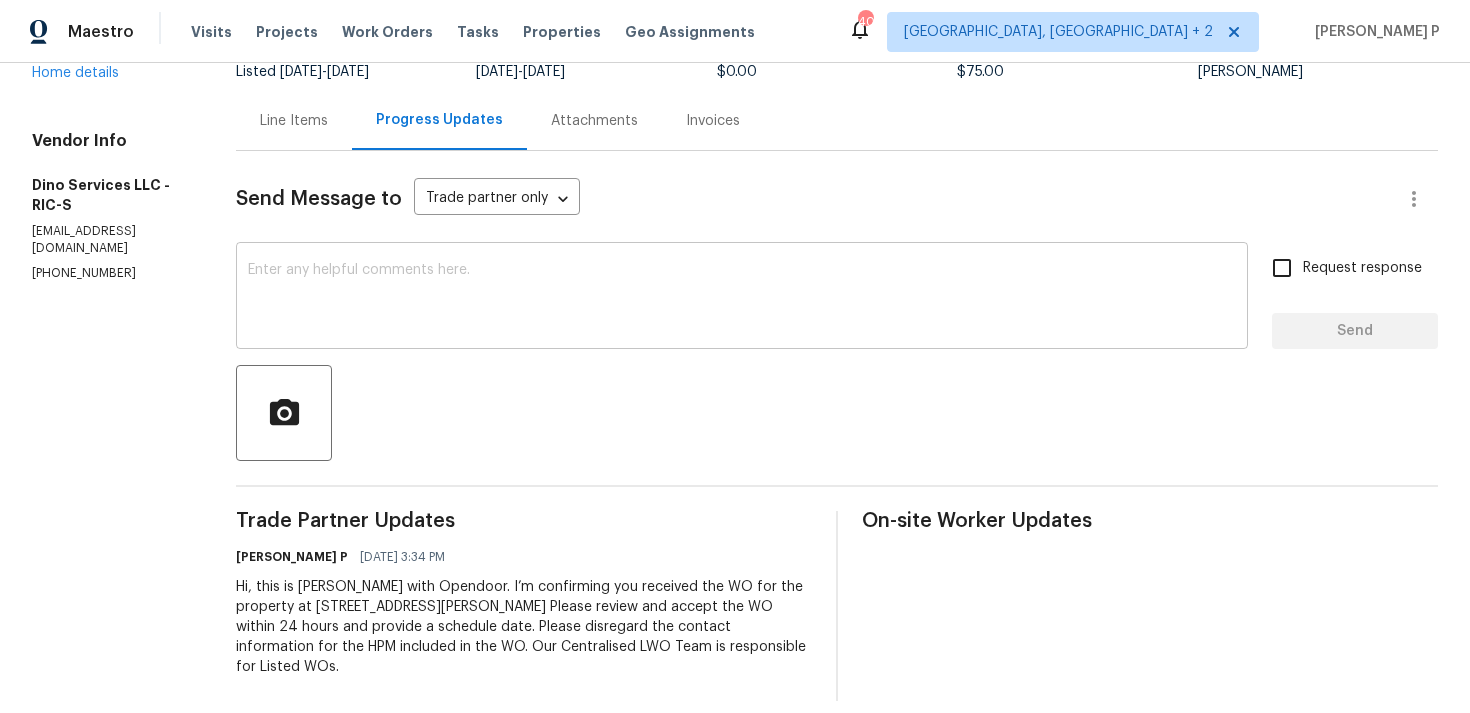 click at bounding box center [742, 298] 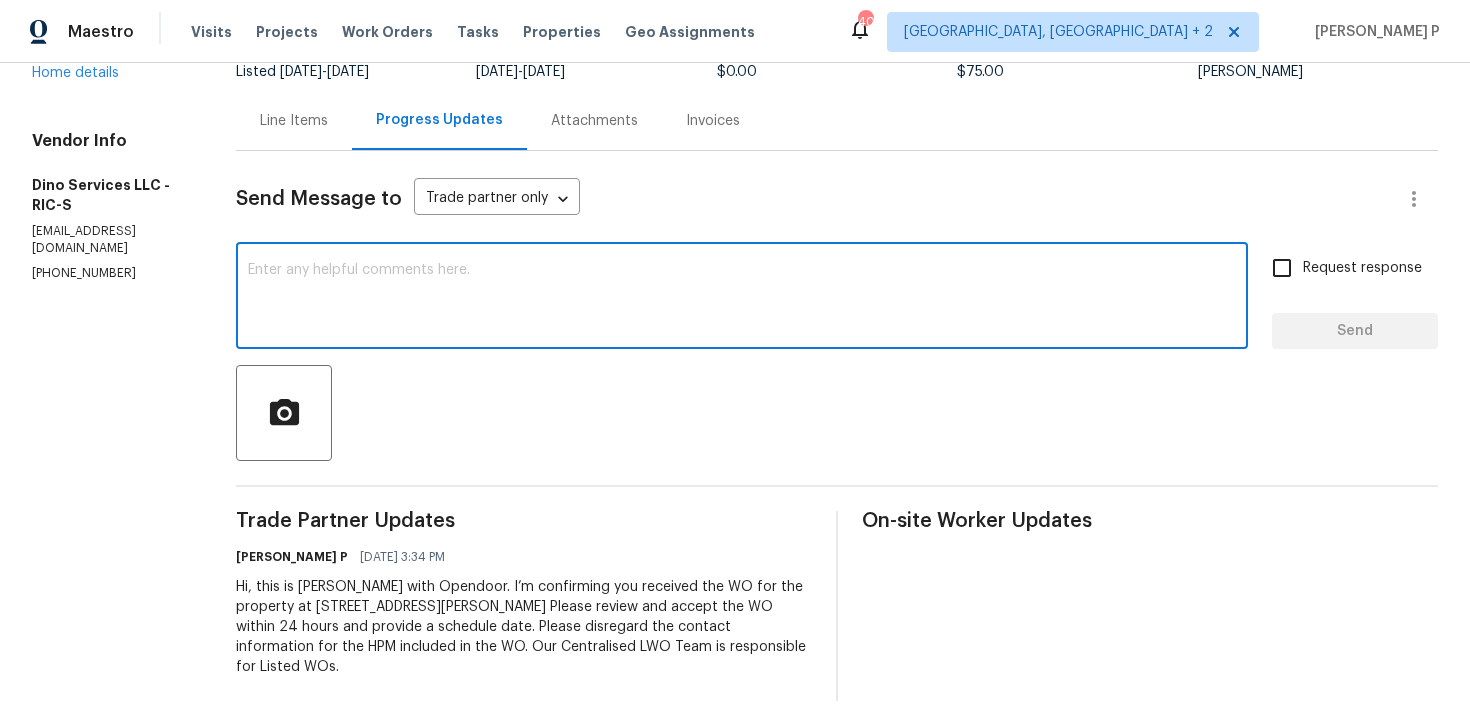 paste on "Just a reminder: Please accept the work order within an hour to avoid reassignment. Thank you." 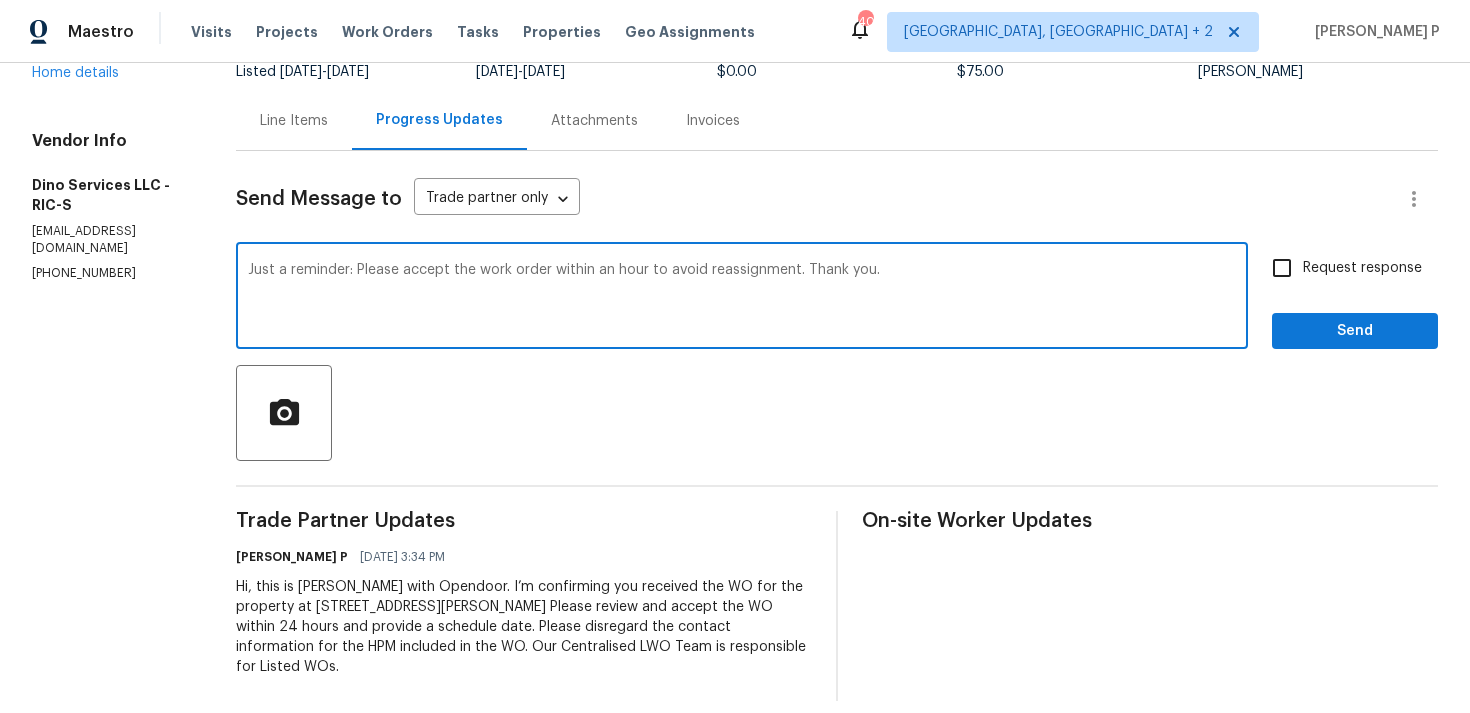 type on "Just a reminder: Please accept the work order within an hour to avoid reassignment. Thank you." 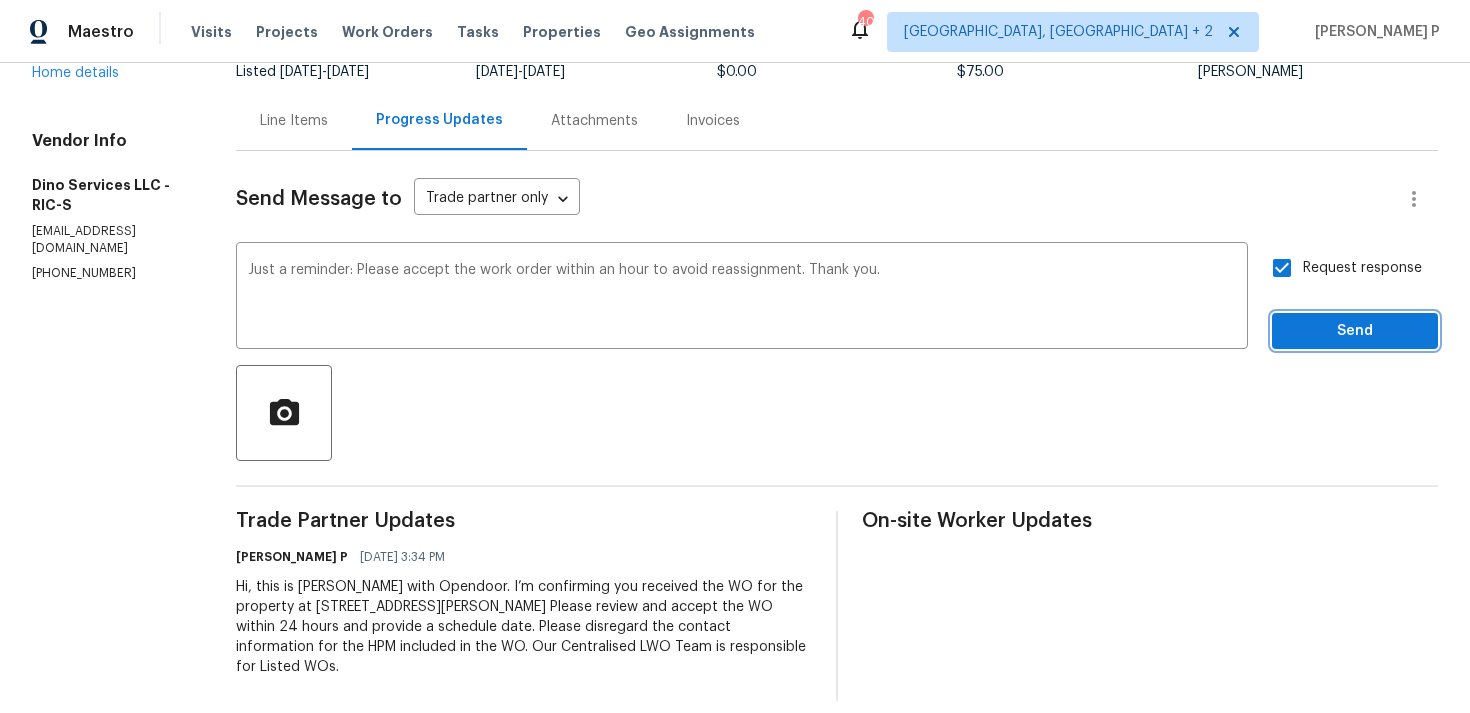 click on "Send" at bounding box center (1355, 331) 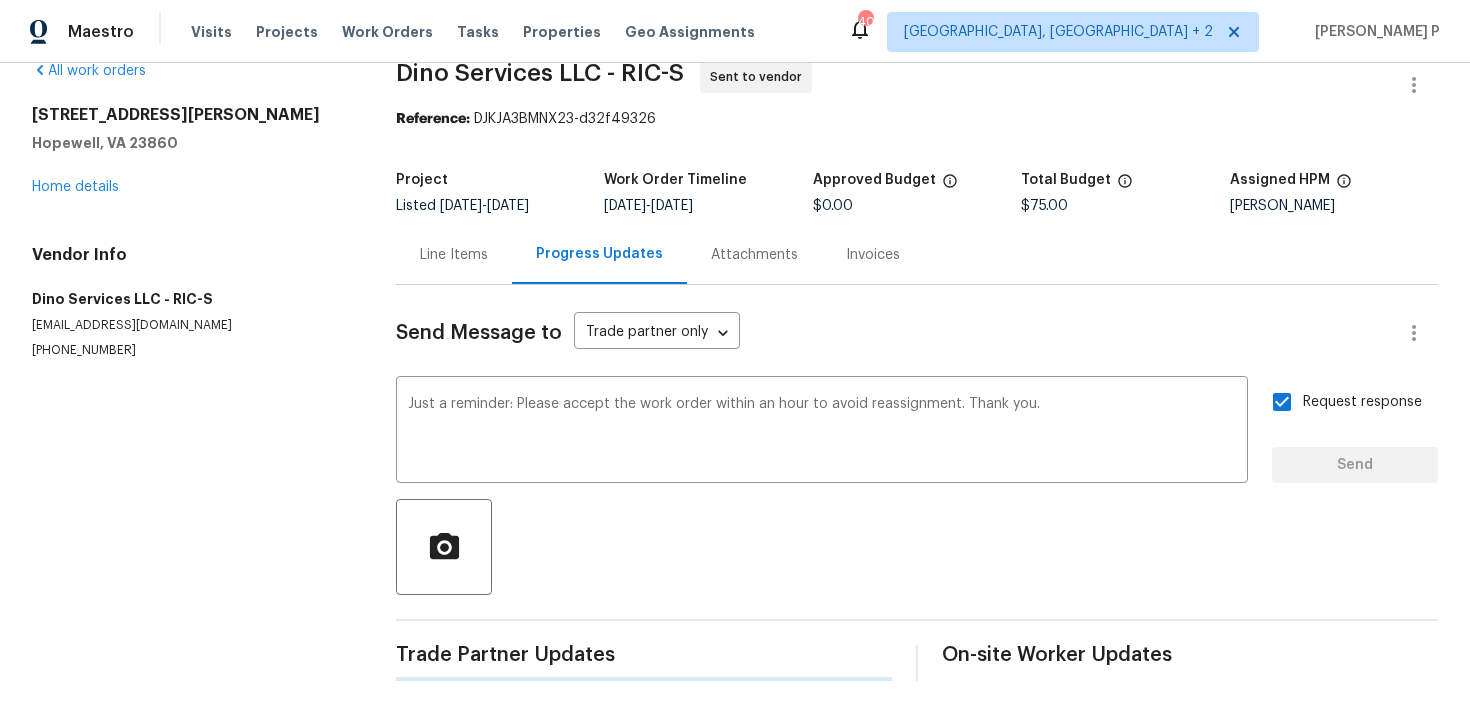 type 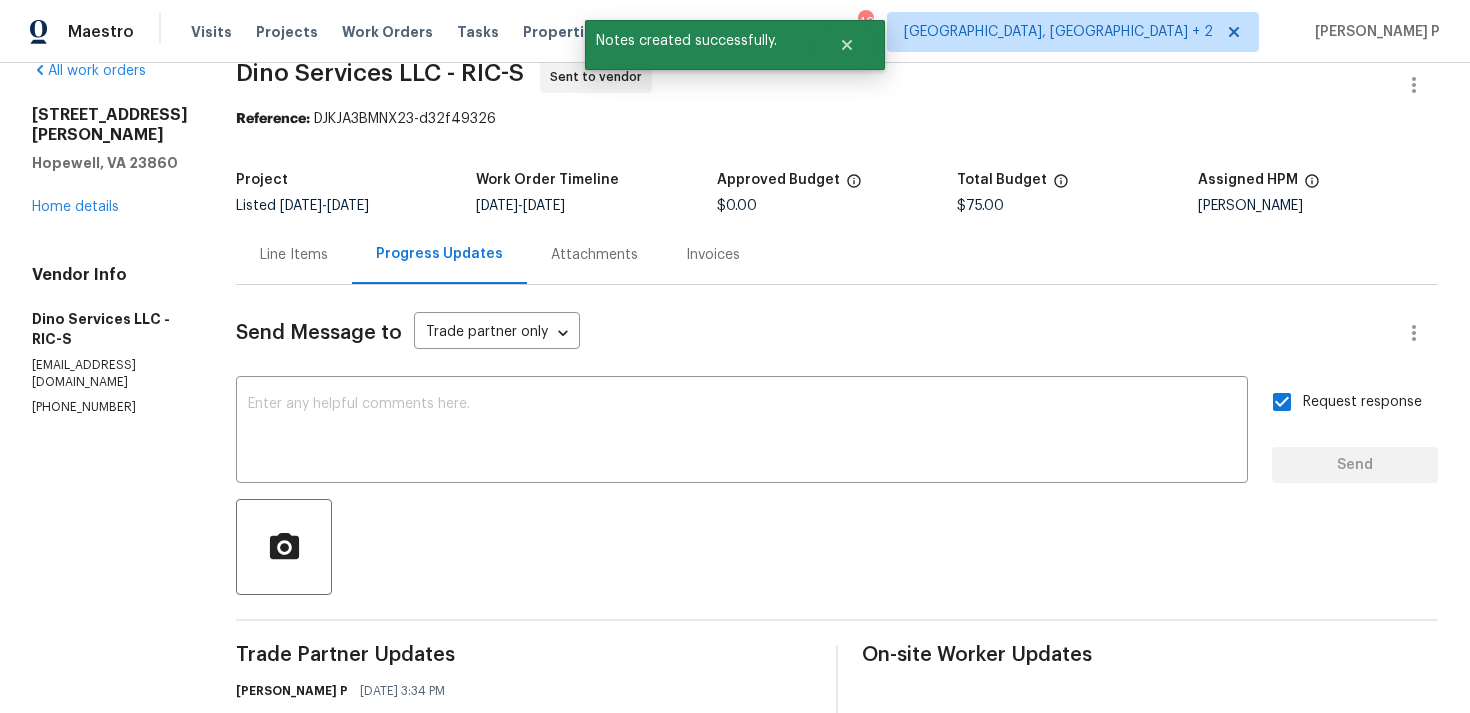 scroll, scrollTop: 168, scrollLeft: 0, axis: vertical 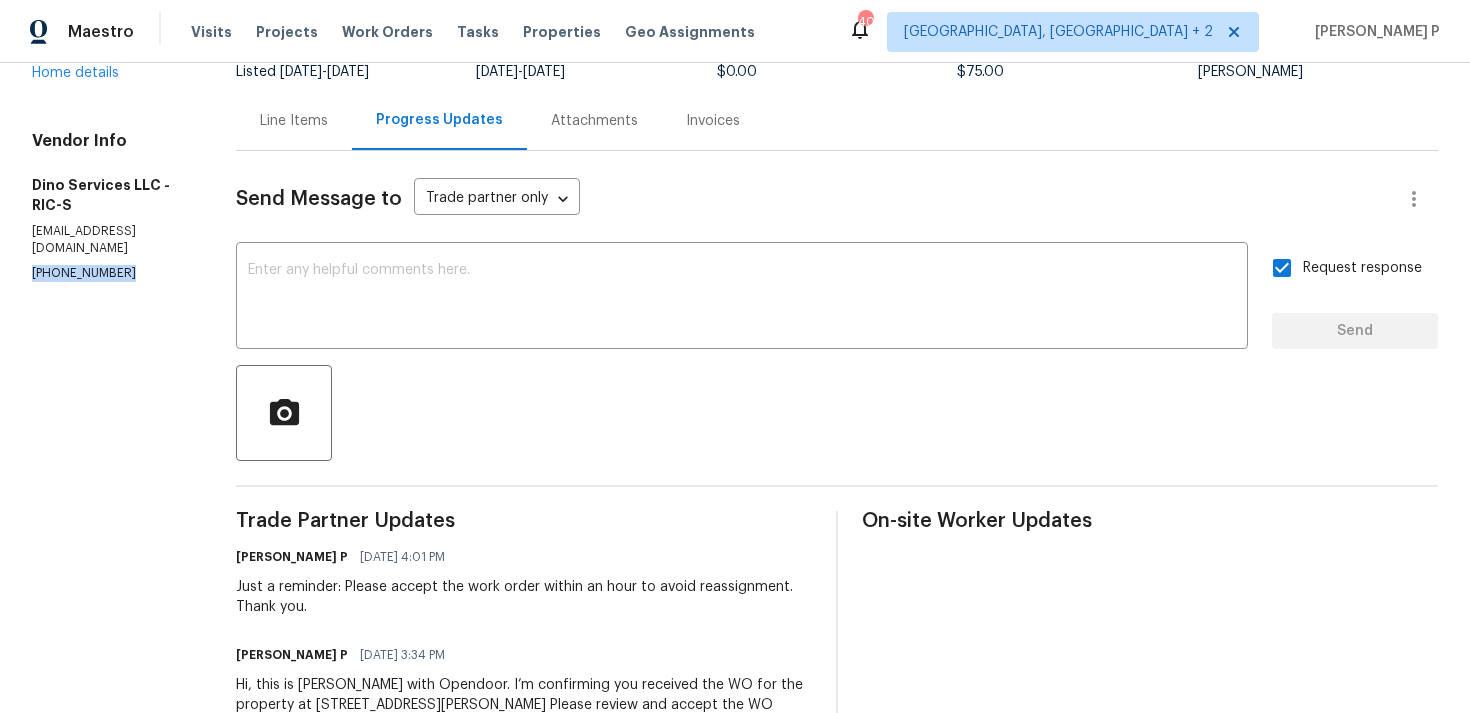 drag, startPoint x: 135, startPoint y: 237, endPoint x: 10, endPoint y: 237, distance: 125 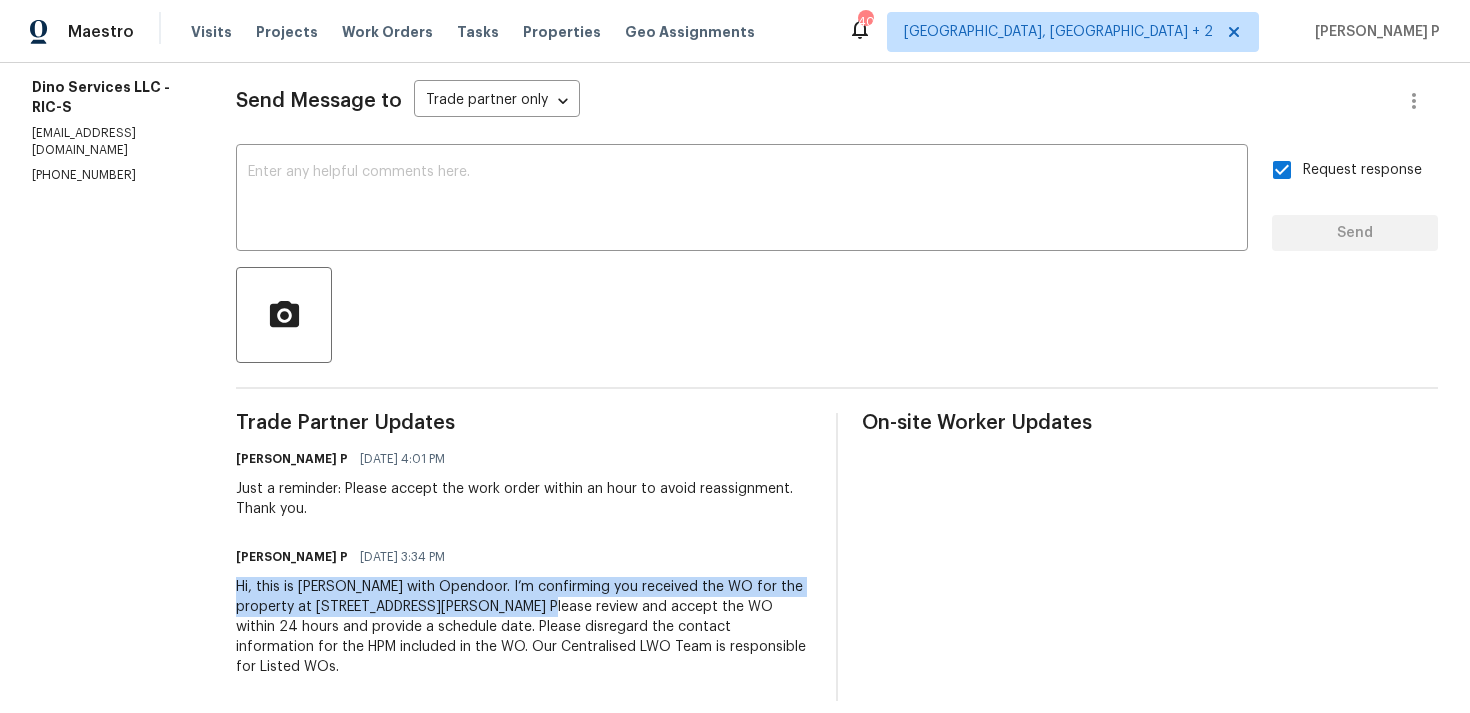 drag, startPoint x: 233, startPoint y: 590, endPoint x: 503, endPoint y: 607, distance: 270.53467 